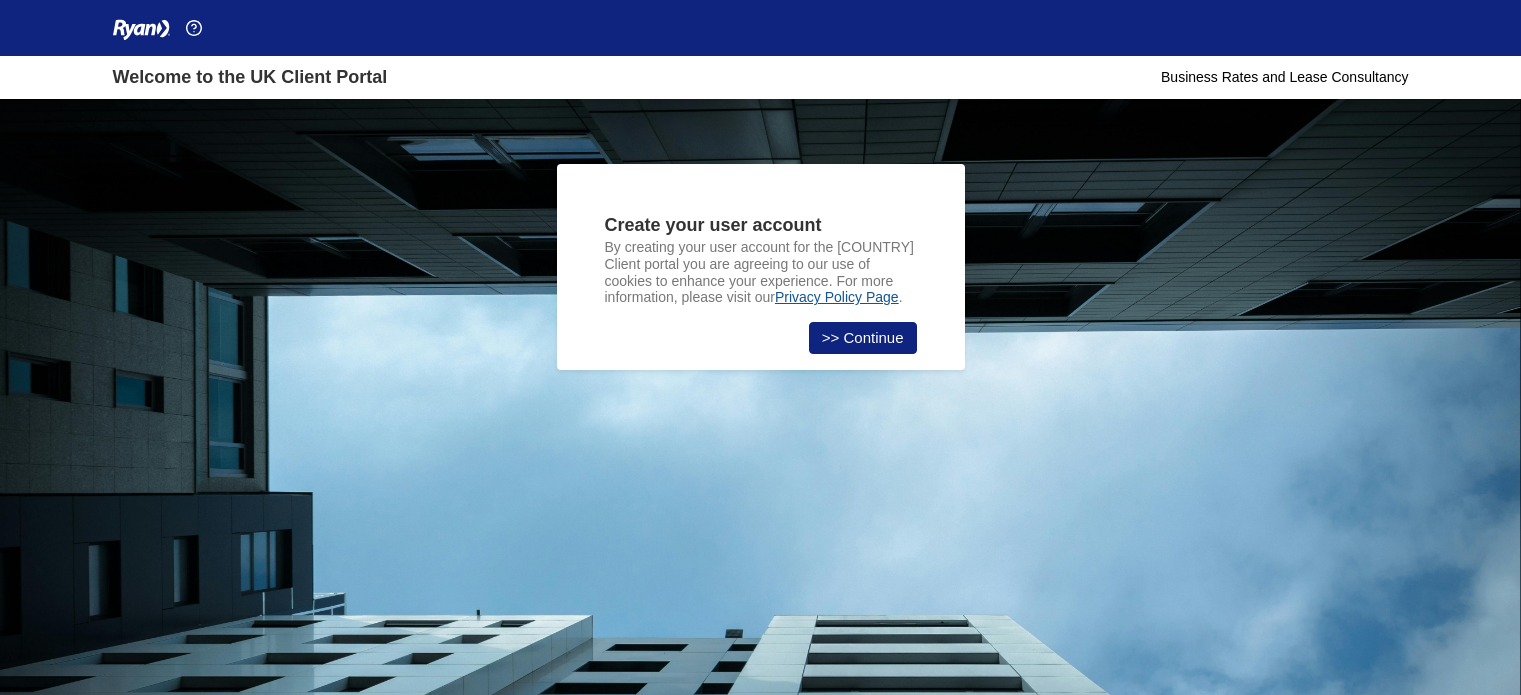 scroll, scrollTop: 0, scrollLeft: 0, axis: both 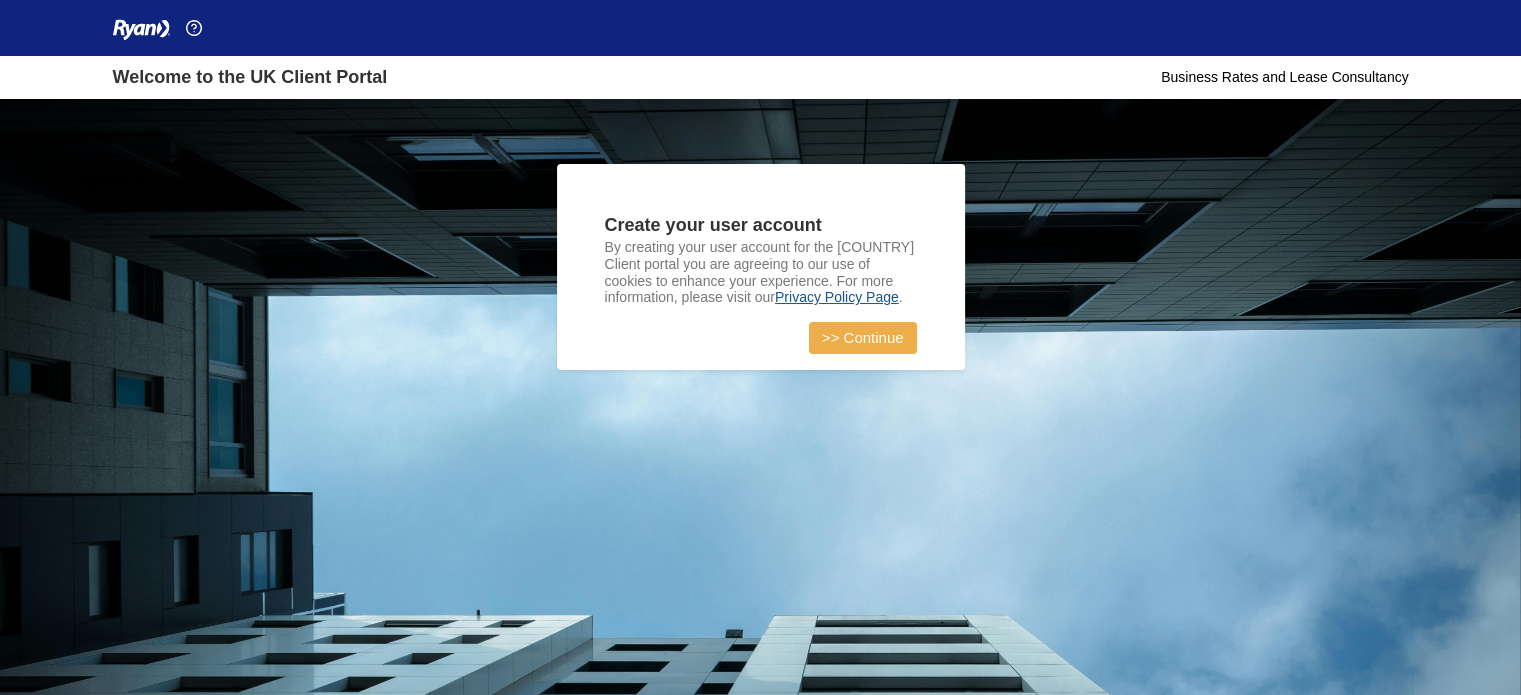 click on ">> Continue" at bounding box center (863, 338) 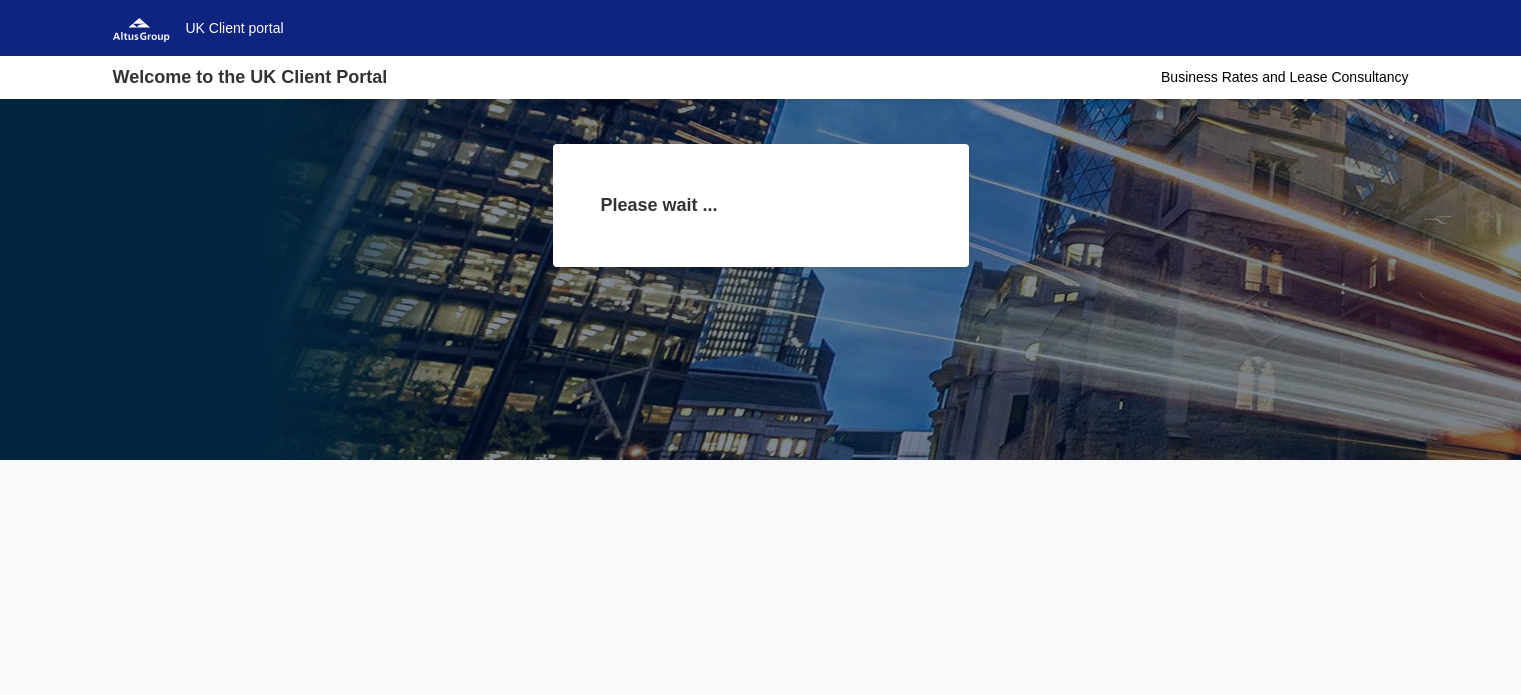 scroll, scrollTop: 0, scrollLeft: 0, axis: both 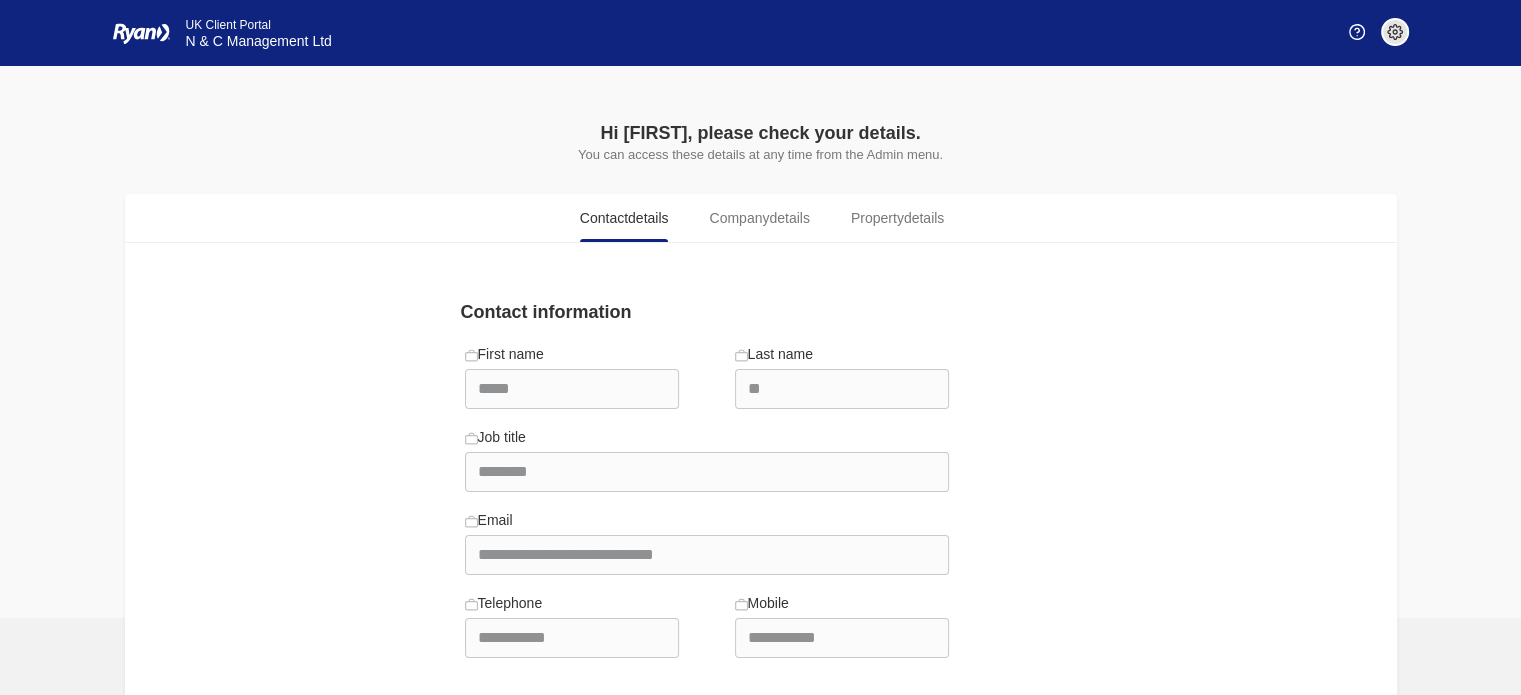 drag, startPoint x: 211, startPoint y: 129, endPoint x: 248, endPoint y: 187, distance: 68.7968 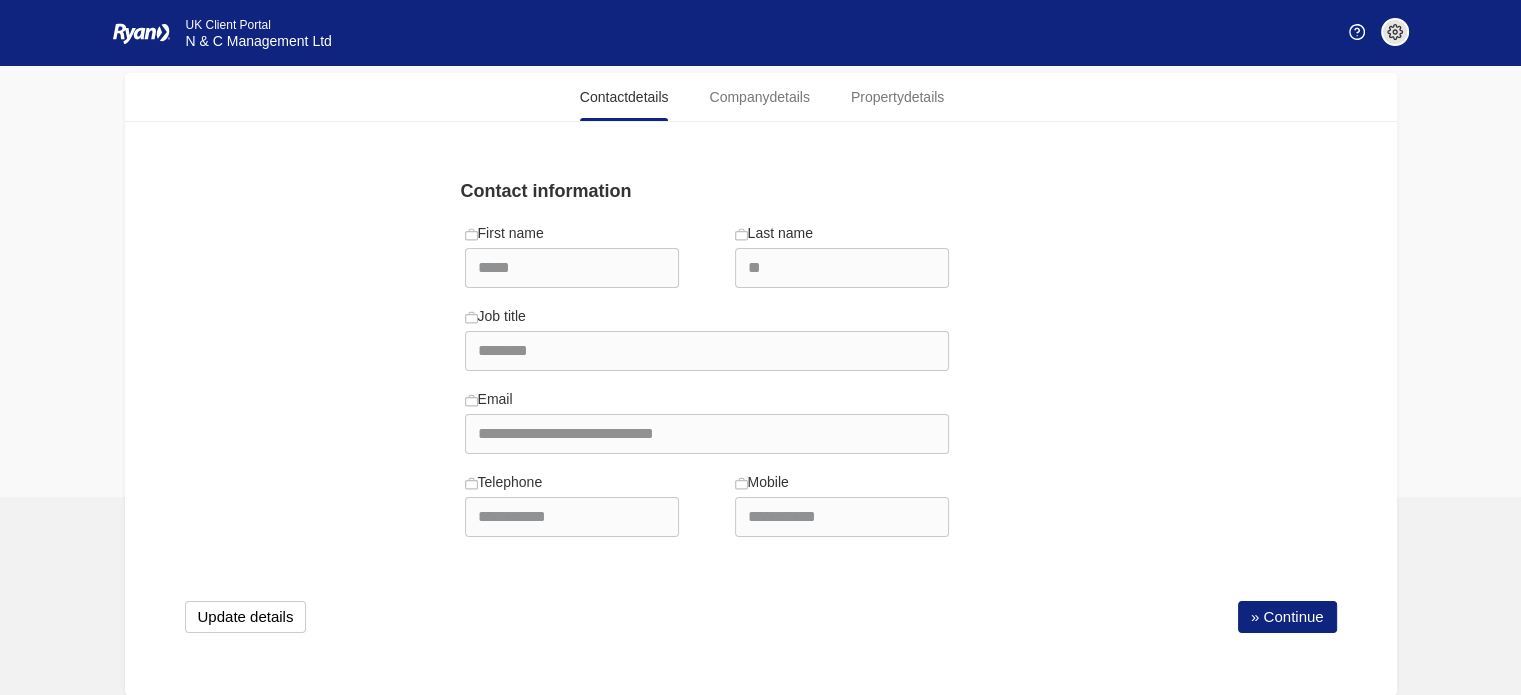 scroll, scrollTop: 122, scrollLeft: 0, axis: vertical 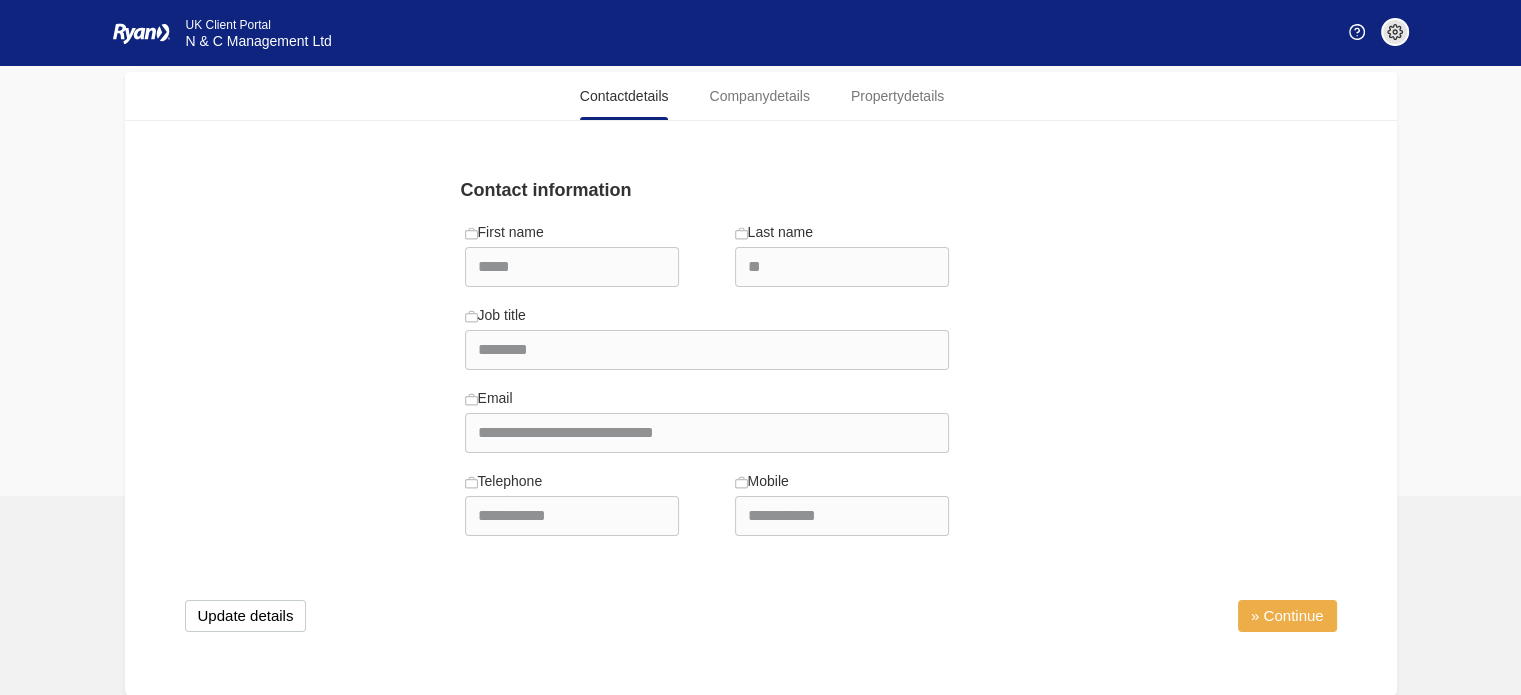 click on "» Continue" at bounding box center (1287, 616) 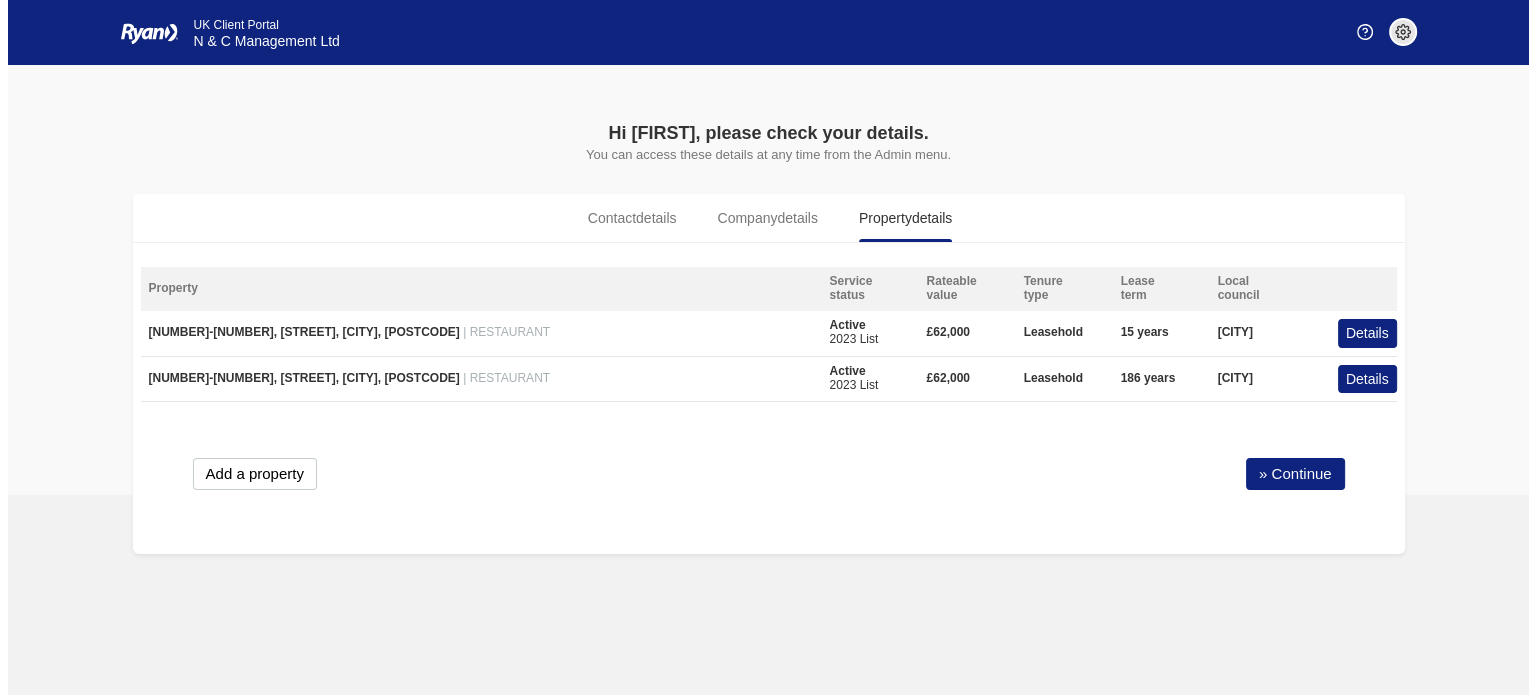 scroll, scrollTop: 0, scrollLeft: 0, axis: both 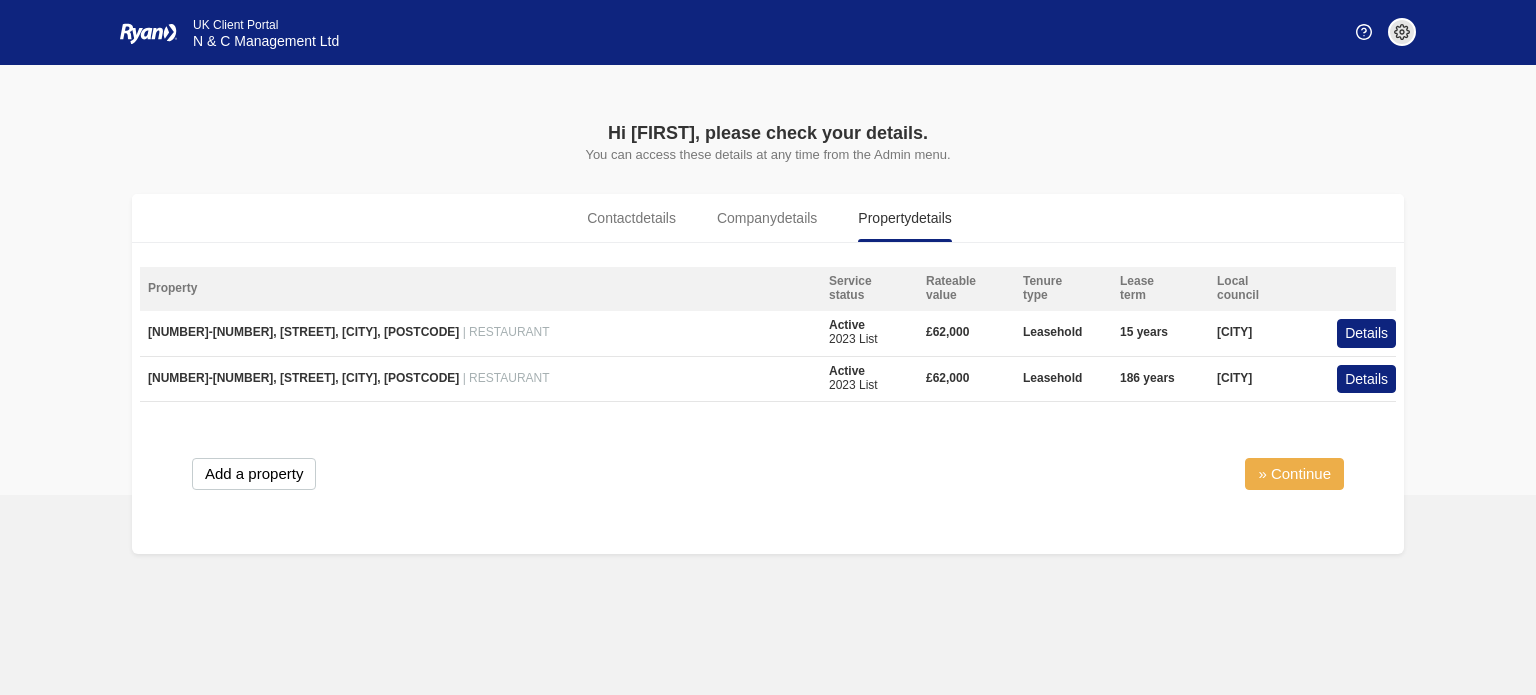 click on "» Continue" at bounding box center [1294, 474] 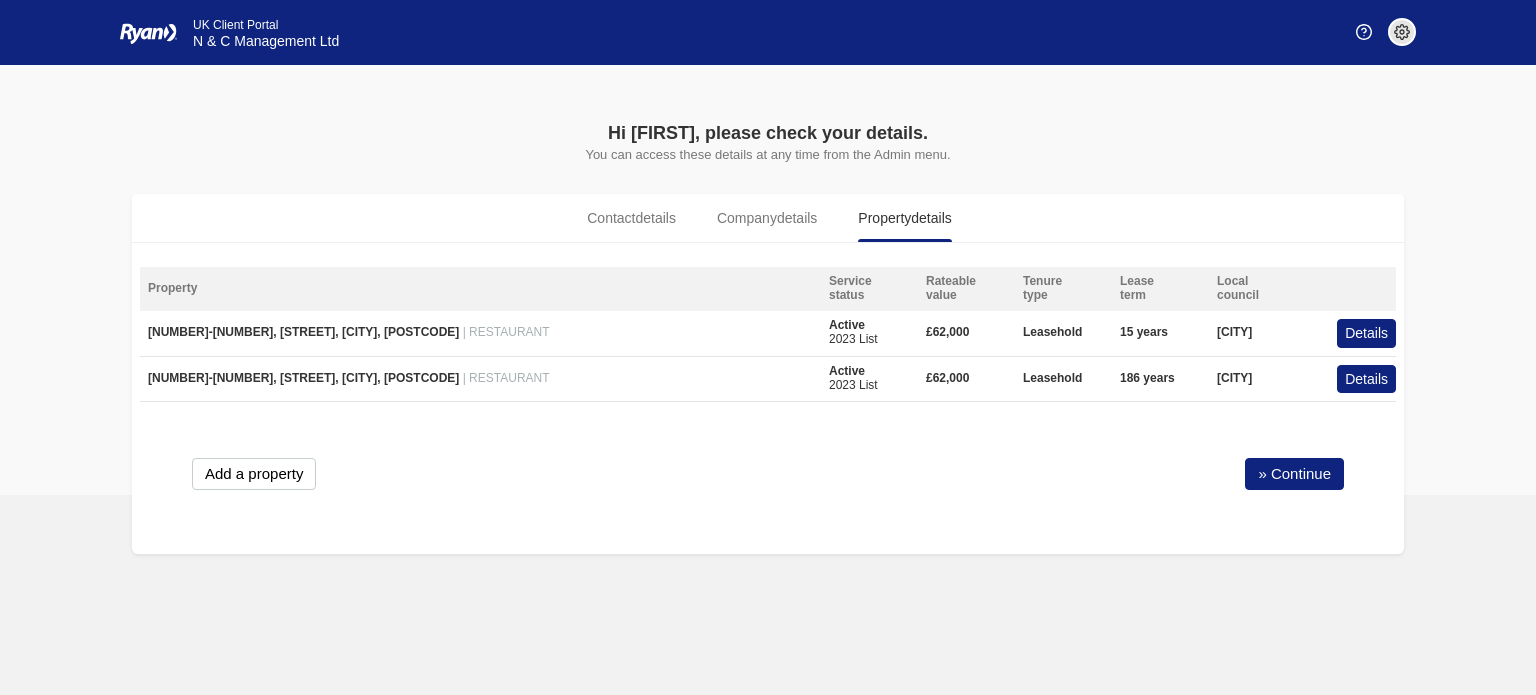 click on "» Continue" at bounding box center [1294, 474] 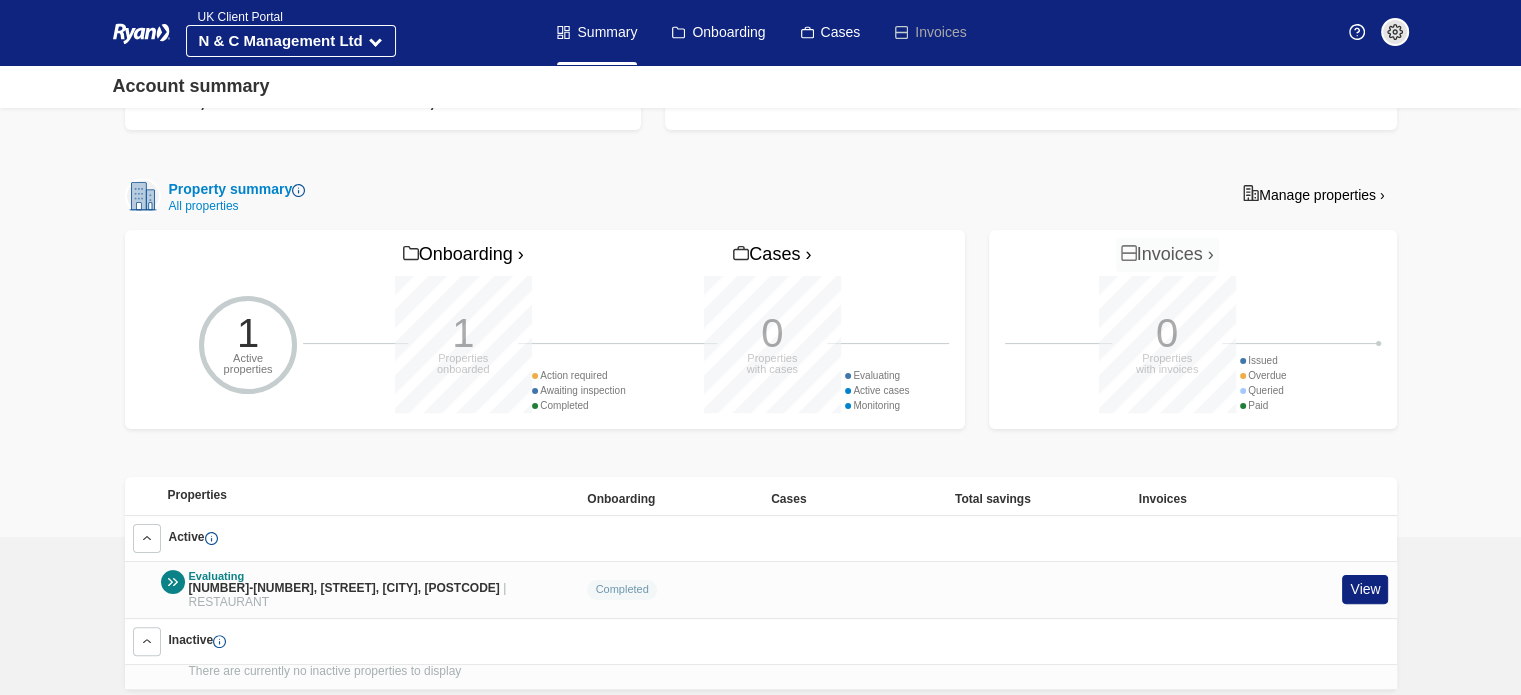 scroll, scrollTop: 376, scrollLeft: 0, axis: vertical 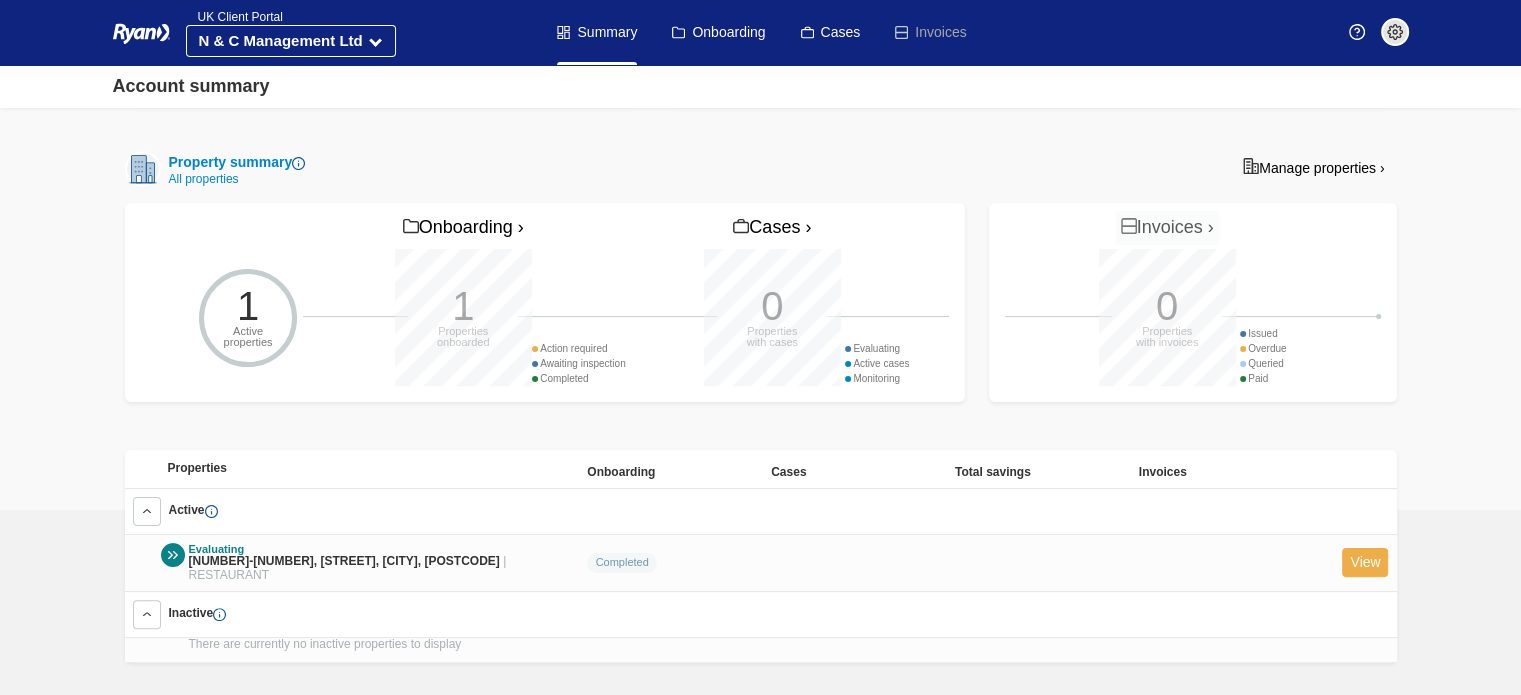 click on "View" at bounding box center (1365, 562) 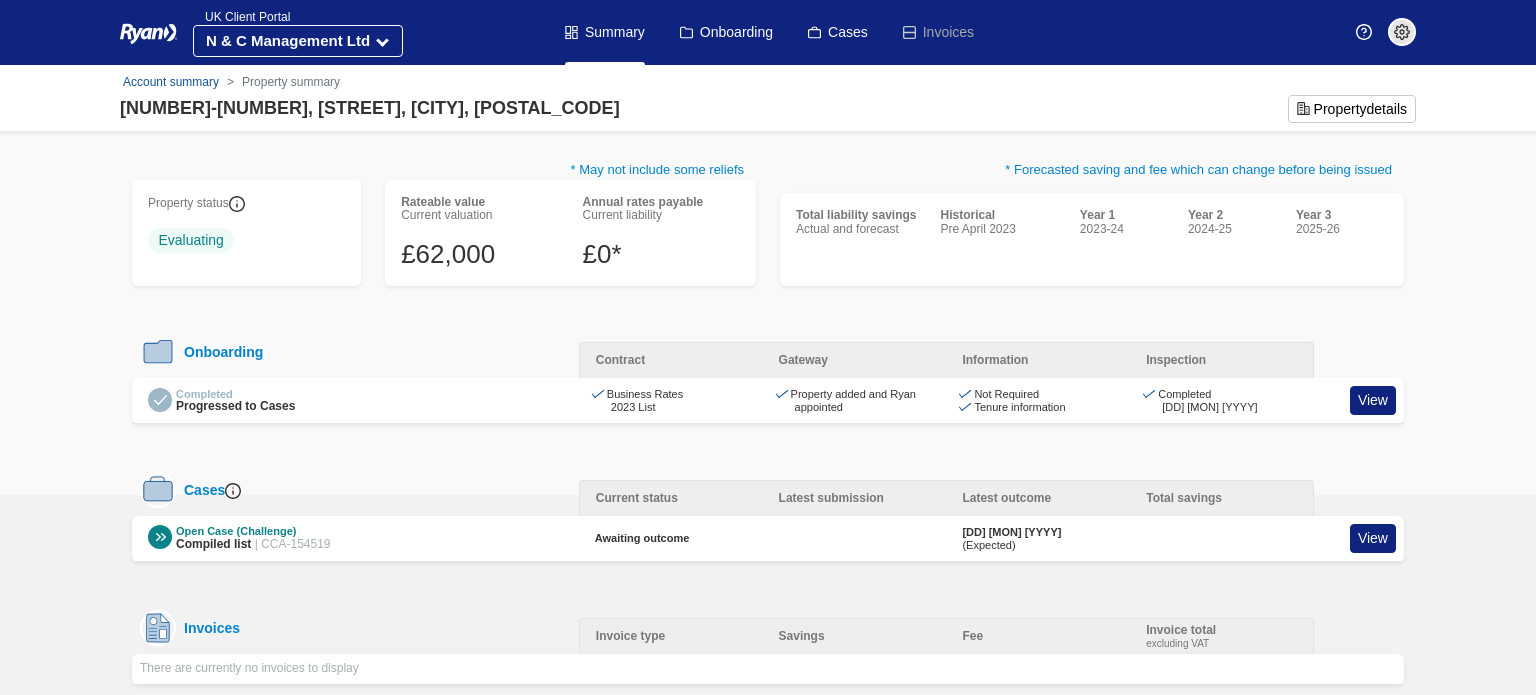 scroll, scrollTop: 0, scrollLeft: 0, axis: both 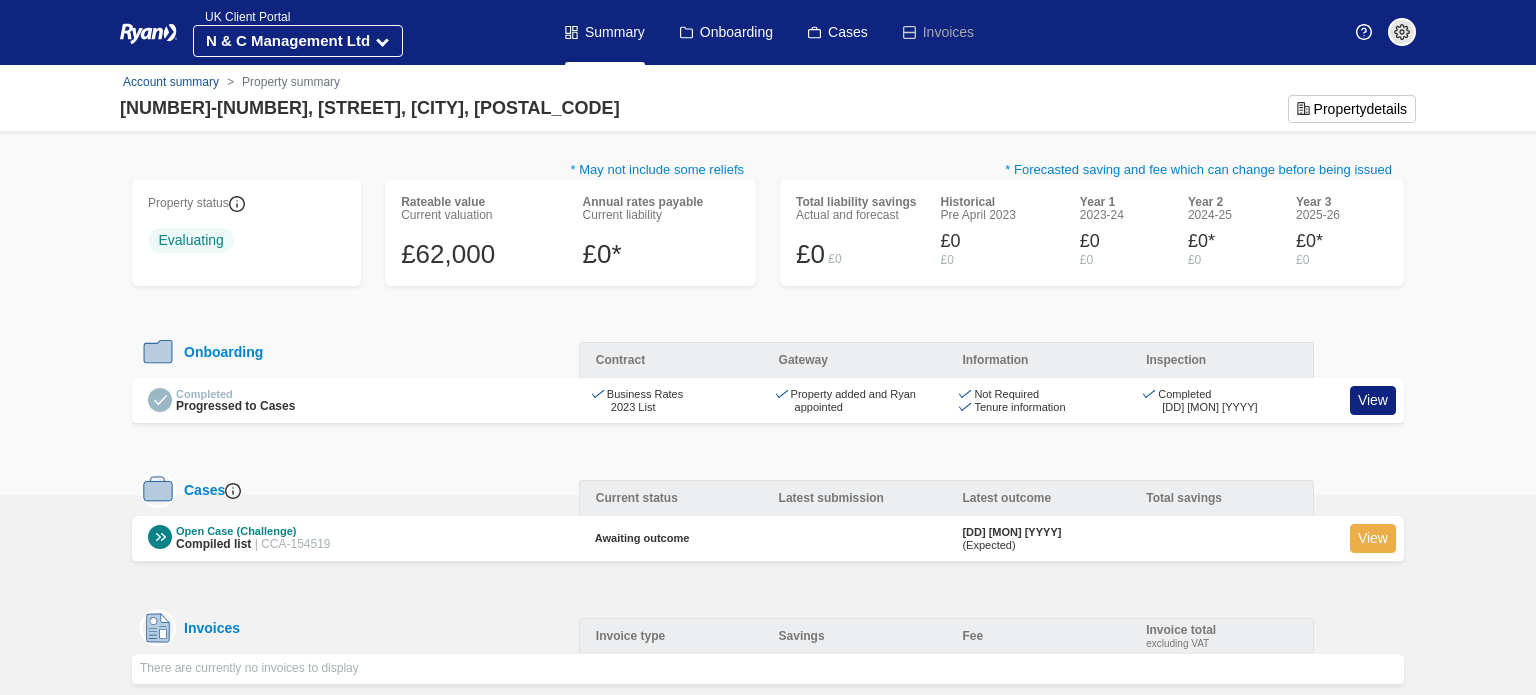 click on "View" at bounding box center (1373, 538) 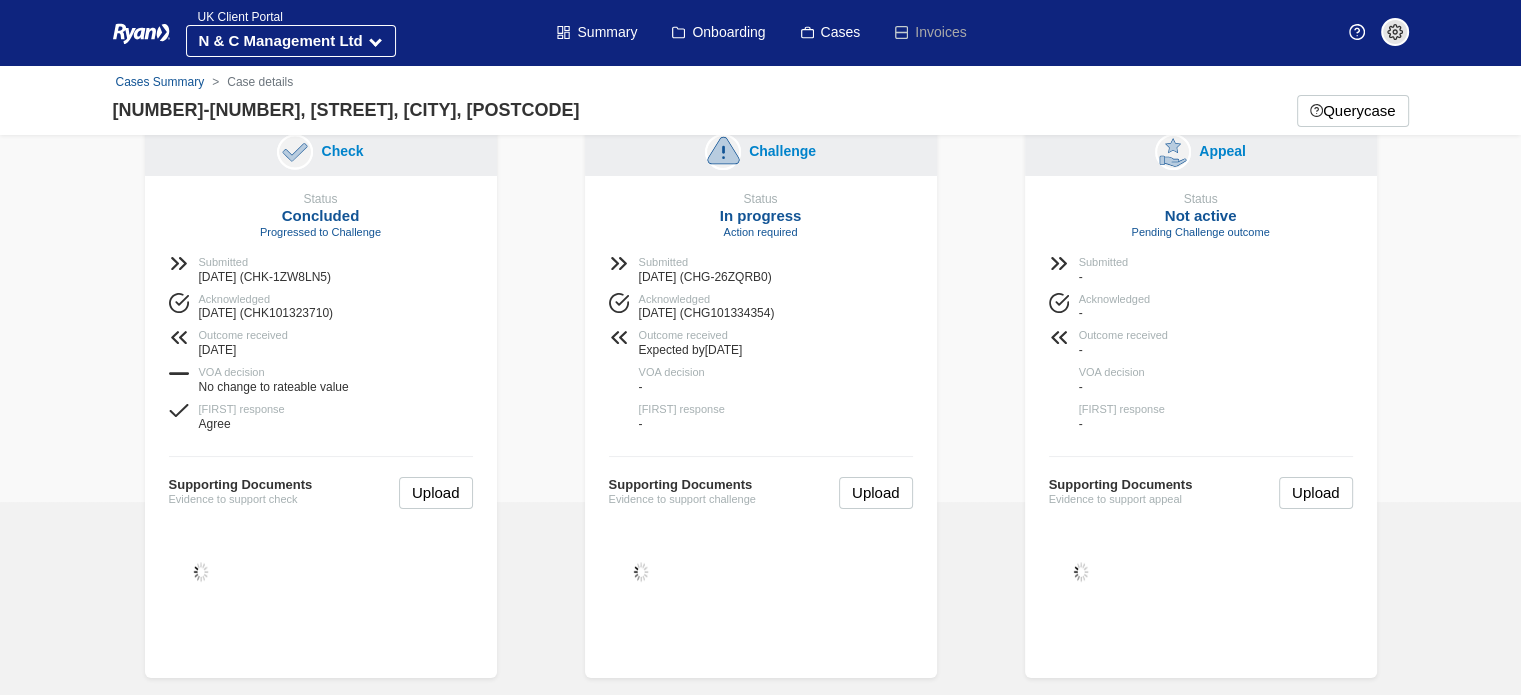 scroll, scrollTop: 126, scrollLeft: 0, axis: vertical 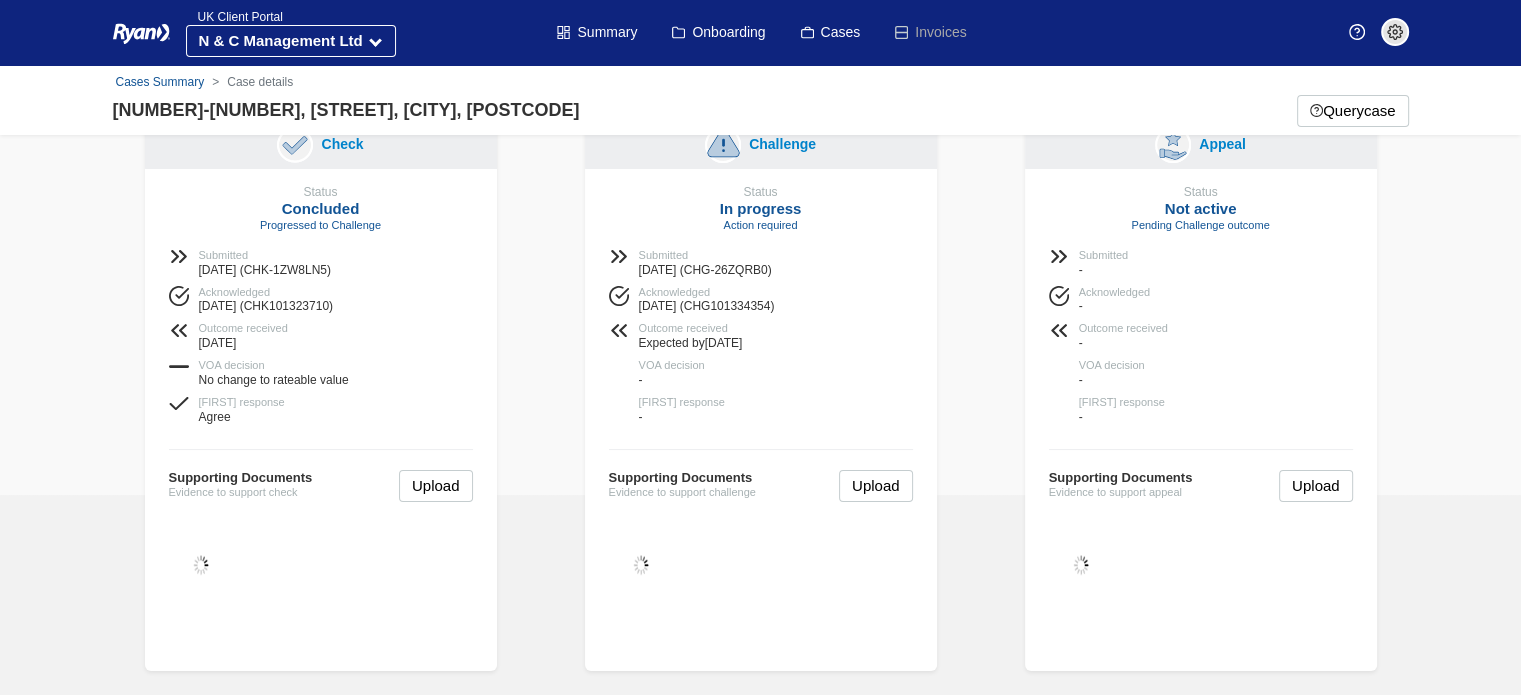 click on "Check
Status
Concluded
Progressed to Challenge
Submitted
[DATE]   (CHK-1ZW8LN5)
Acknowledged
[DATE]   (CHK101323710)
Outcome received
[DATE]" at bounding box center [761, 396] 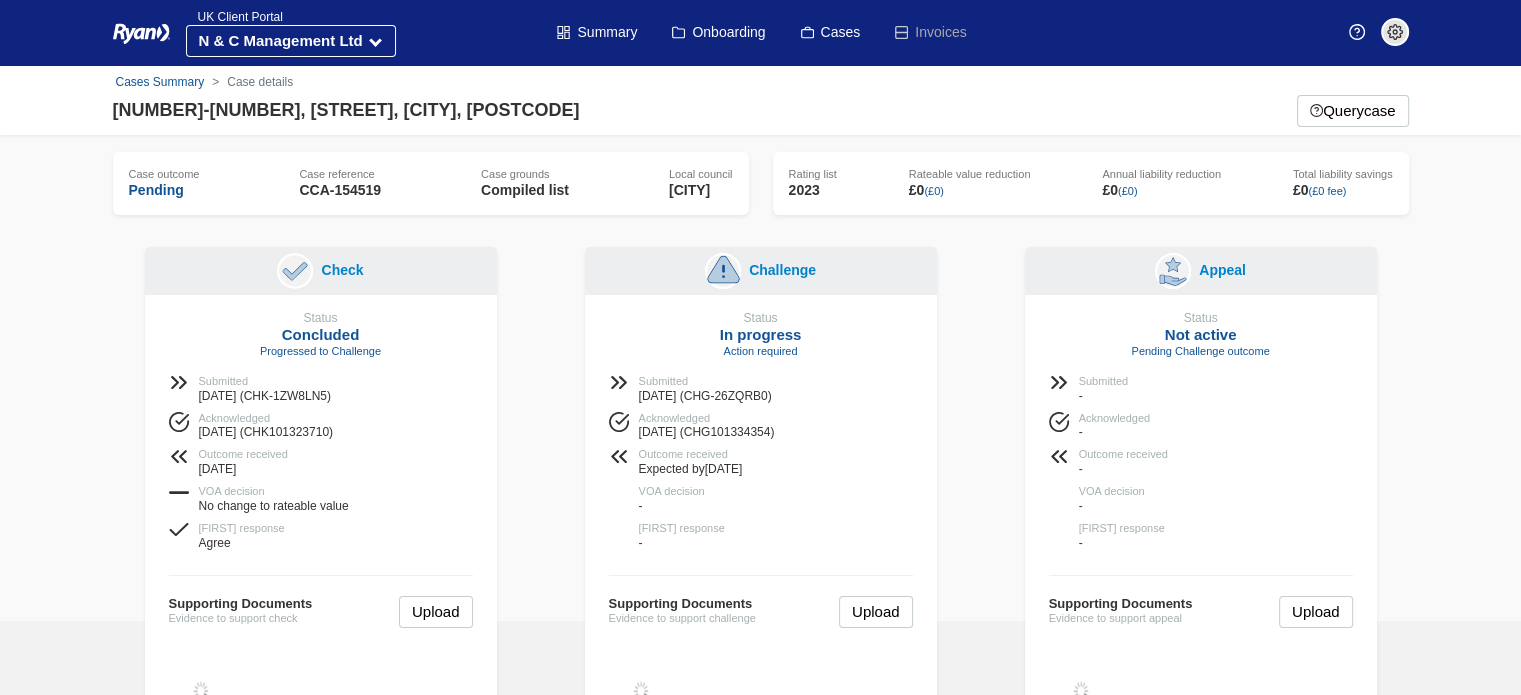 scroll, scrollTop: 126, scrollLeft: 0, axis: vertical 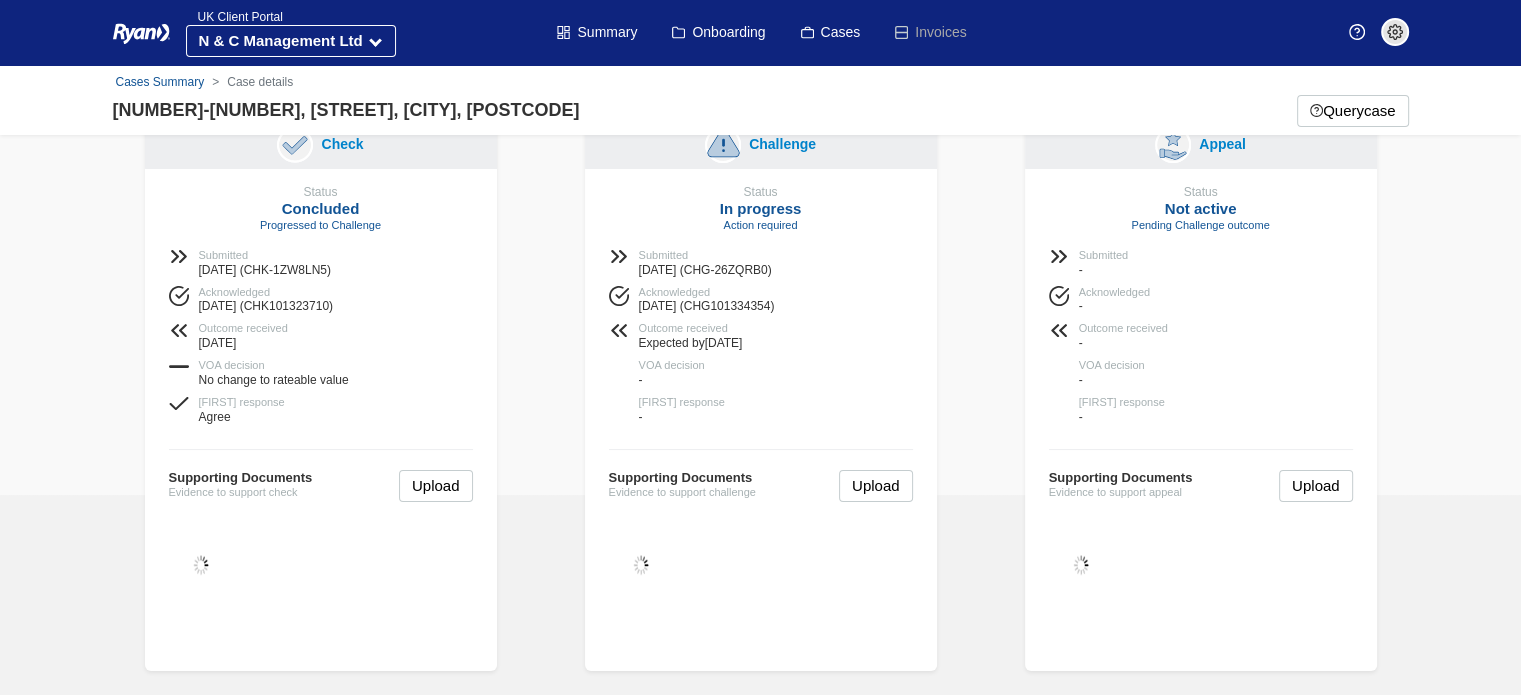 click on "Check
Status
Concluded
Progressed to Challenge
Submitted
[DATE]   (CHK-1ZW8LN5)
Acknowledged
[DATE]   (CHK101323710)
Outcome received
[DATE]" at bounding box center [761, 396] 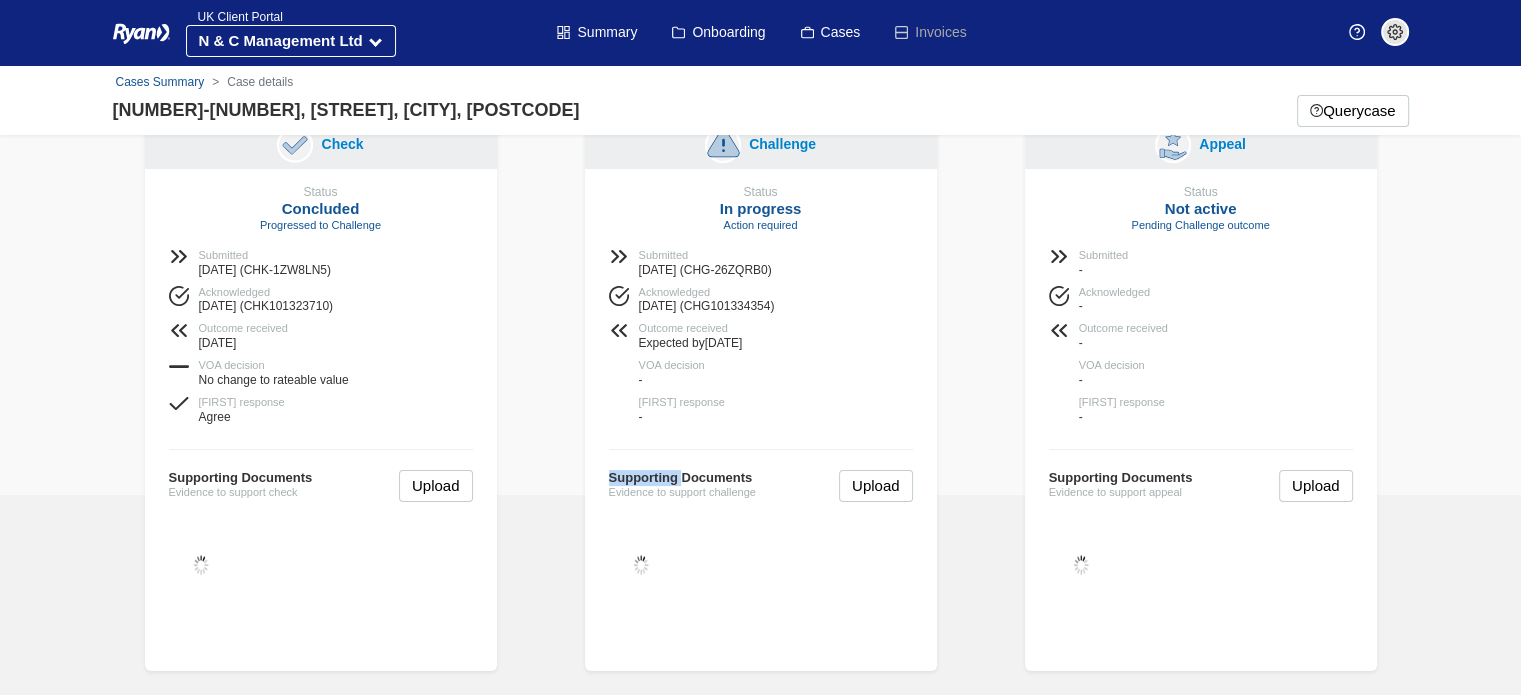 click on "Check
Status
Concluded
Progressed to Challenge
Submitted
[DATE]   (CHK-1ZW8LN5)
Acknowledged
[DATE]   (CHK101323710)
Outcome received
[DATE]" at bounding box center (761, 396) 